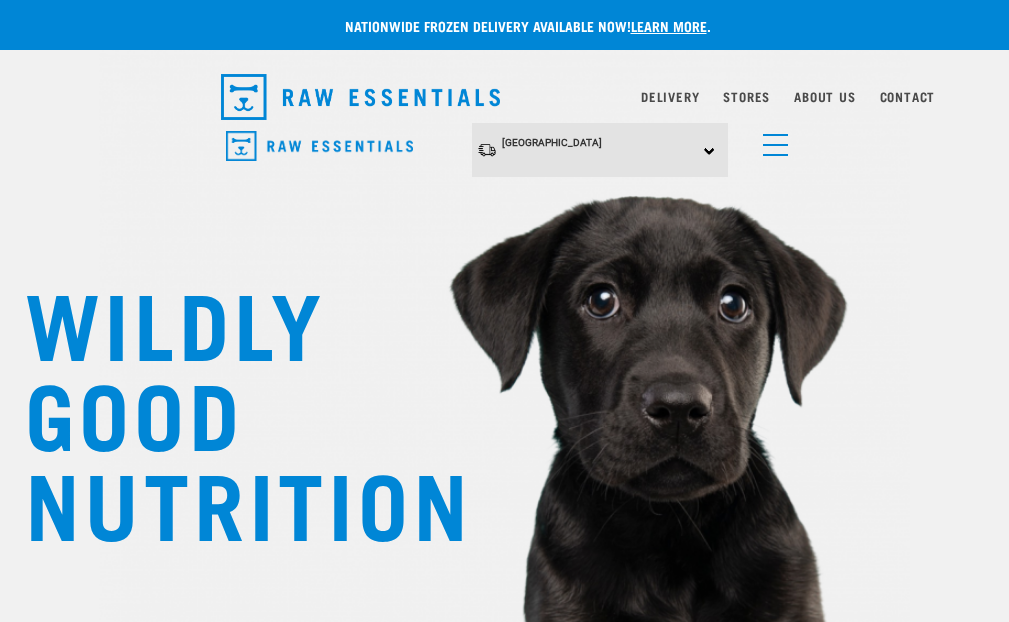 scroll, scrollTop: 0, scrollLeft: 0, axis: both 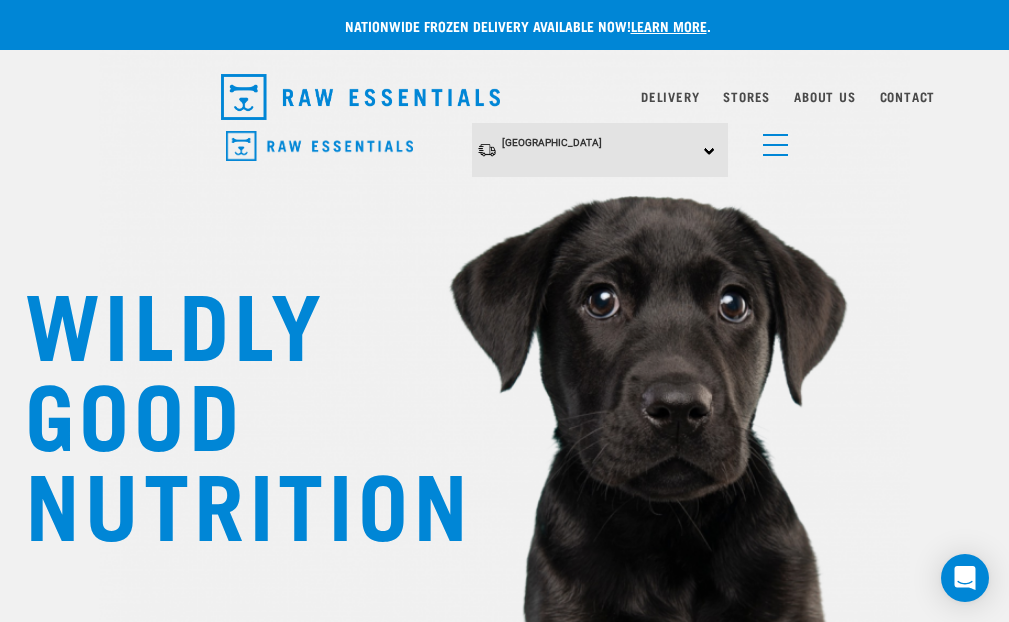 click at bounding box center (771, 140) 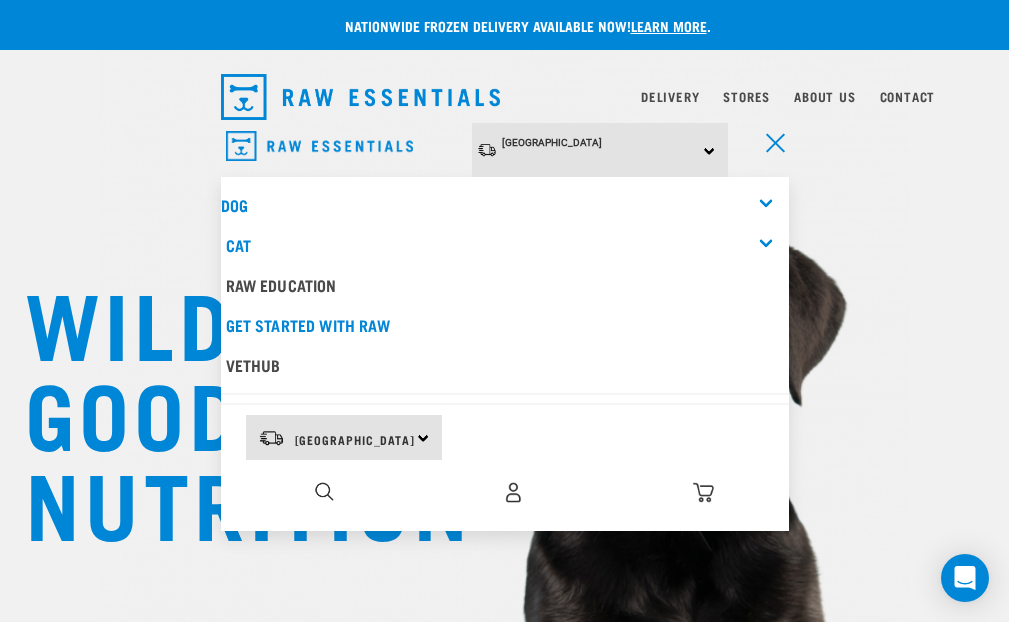 click at bounding box center (504, 284) 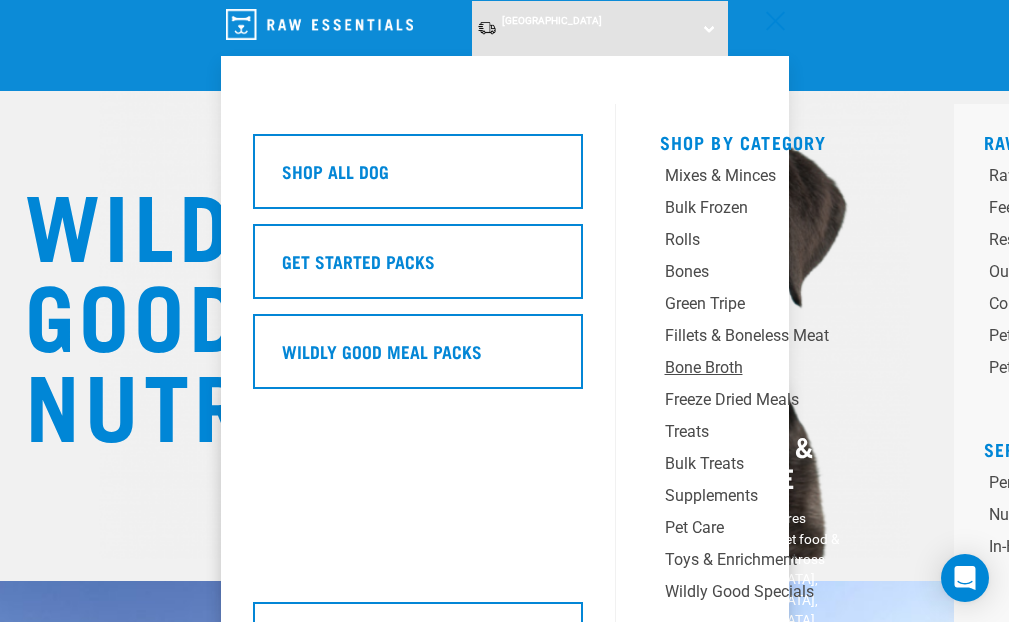 scroll, scrollTop: 100, scrollLeft: 0, axis: vertical 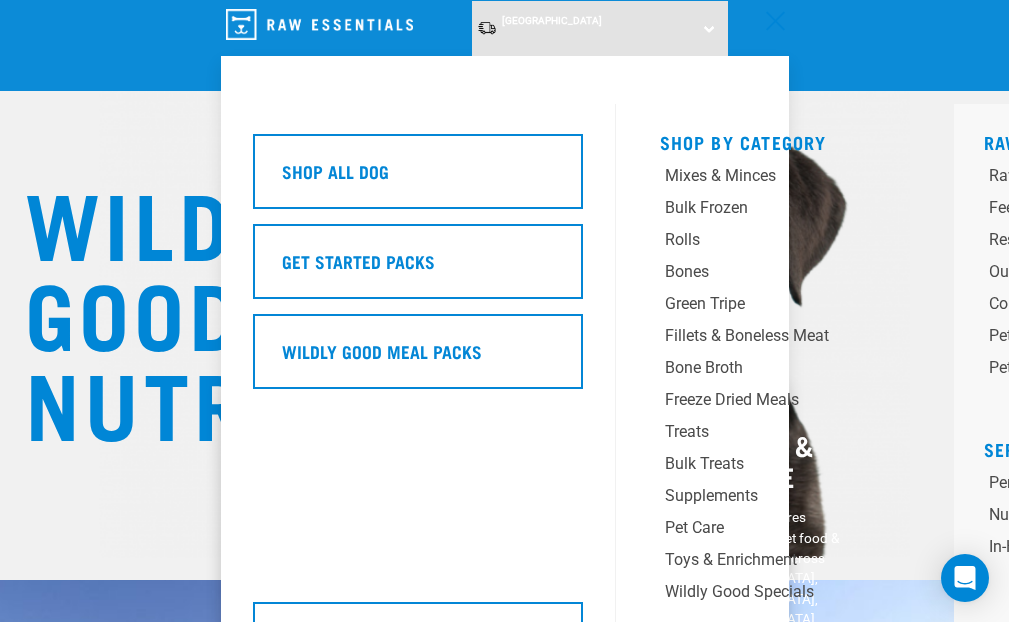 click on "Shop By Category" at bounding box center (785, 140) 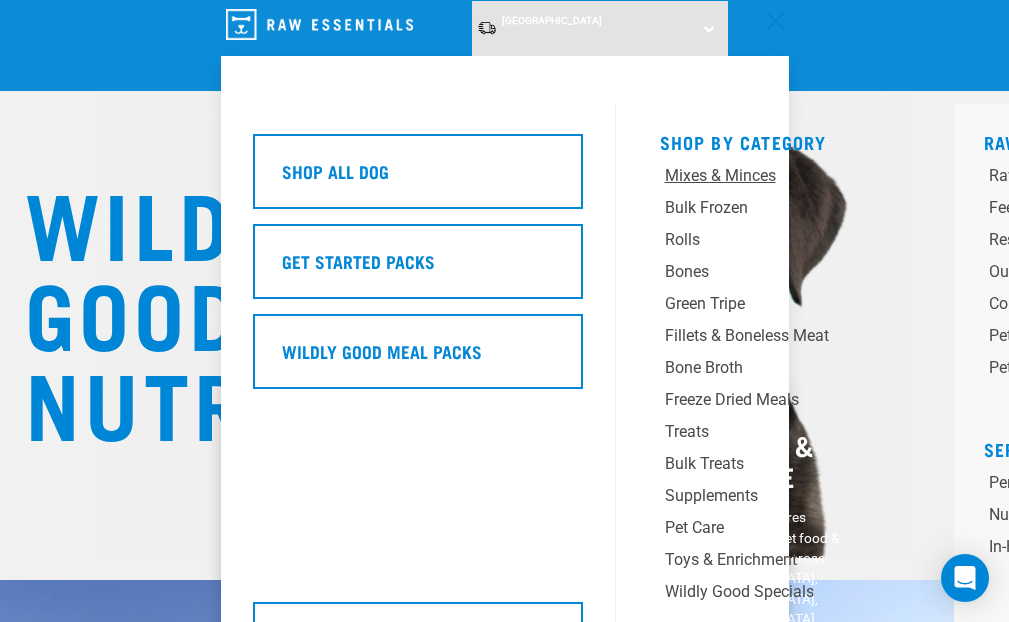 click on "Mixes & Minces" at bounding box center (780, 176) 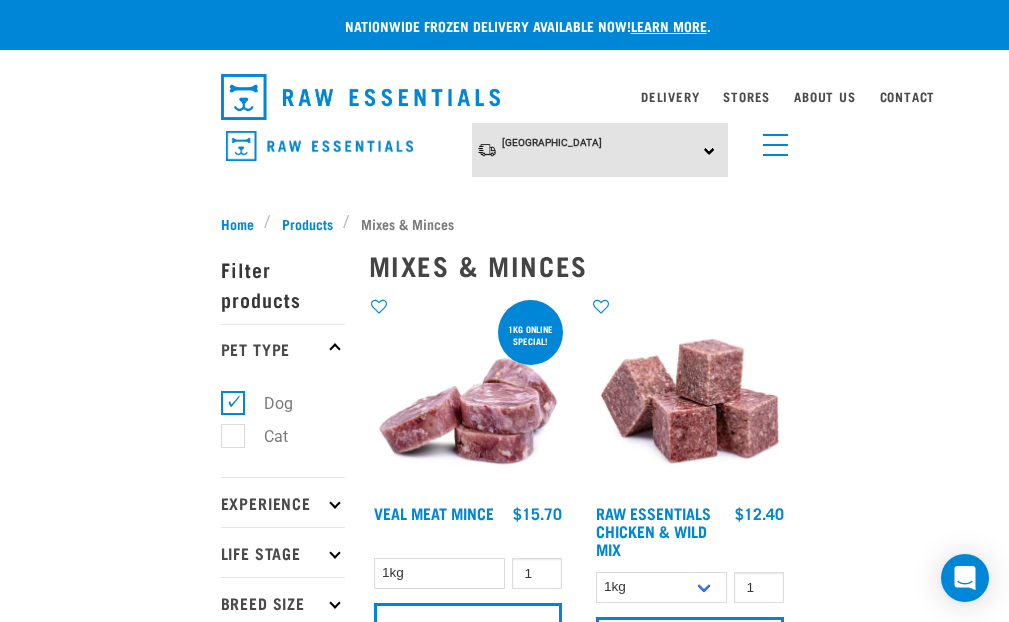 scroll, scrollTop: 0, scrollLeft: 0, axis: both 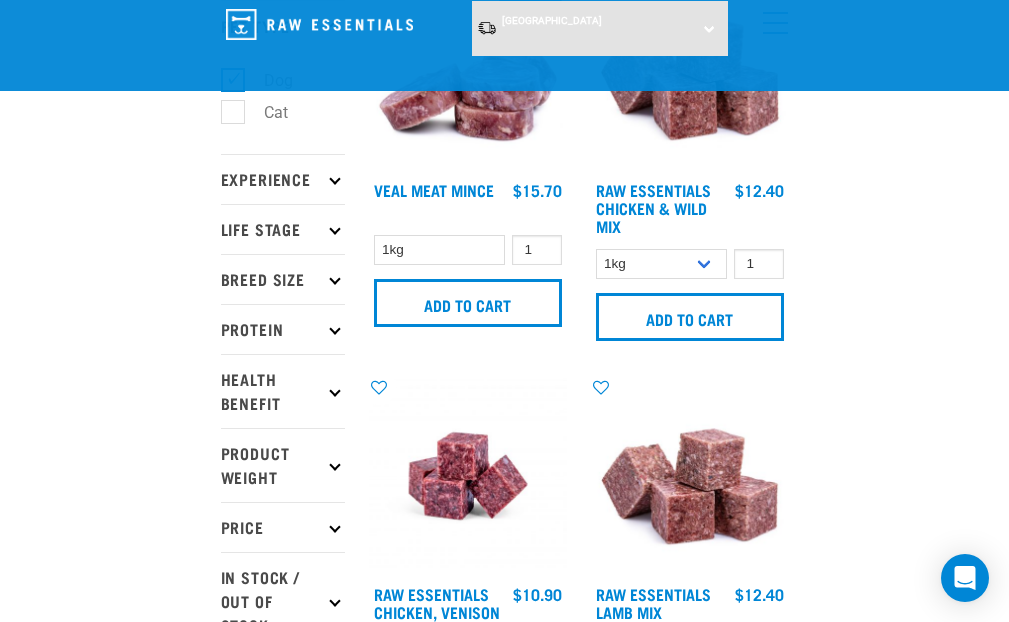 click at bounding box center (334, 328) 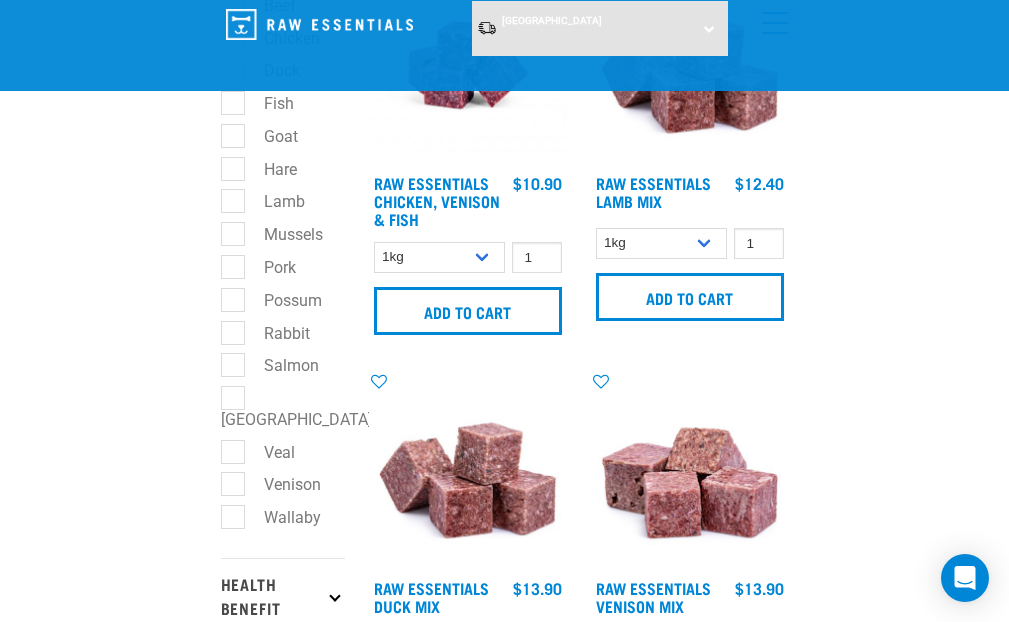 scroll, scrollTop: 613, scrollLeft: 0, axis: vertical 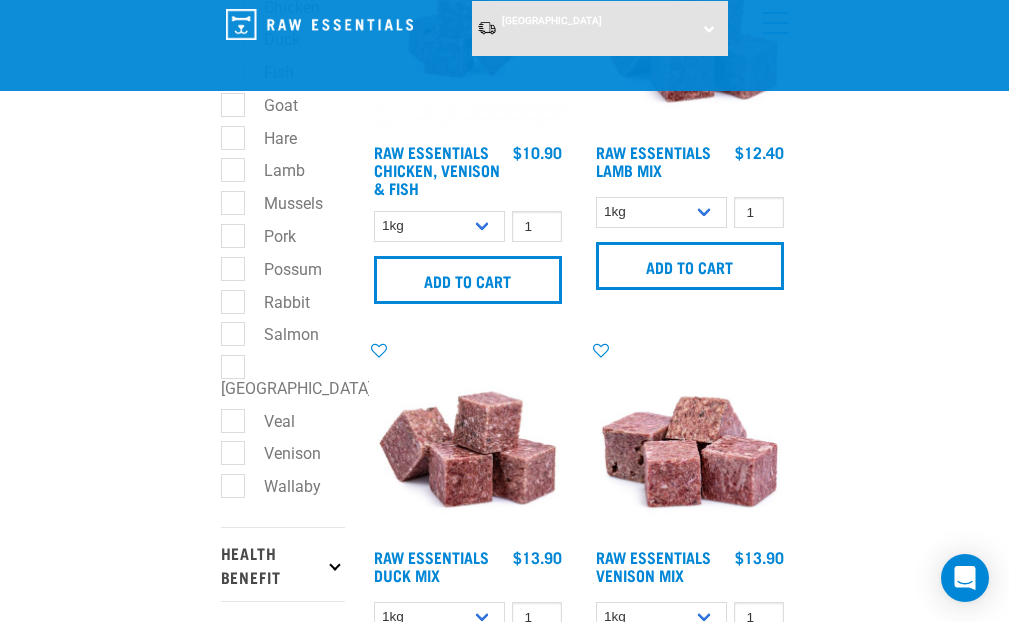 click on "Wallaby" at bounding box center [280, 486] 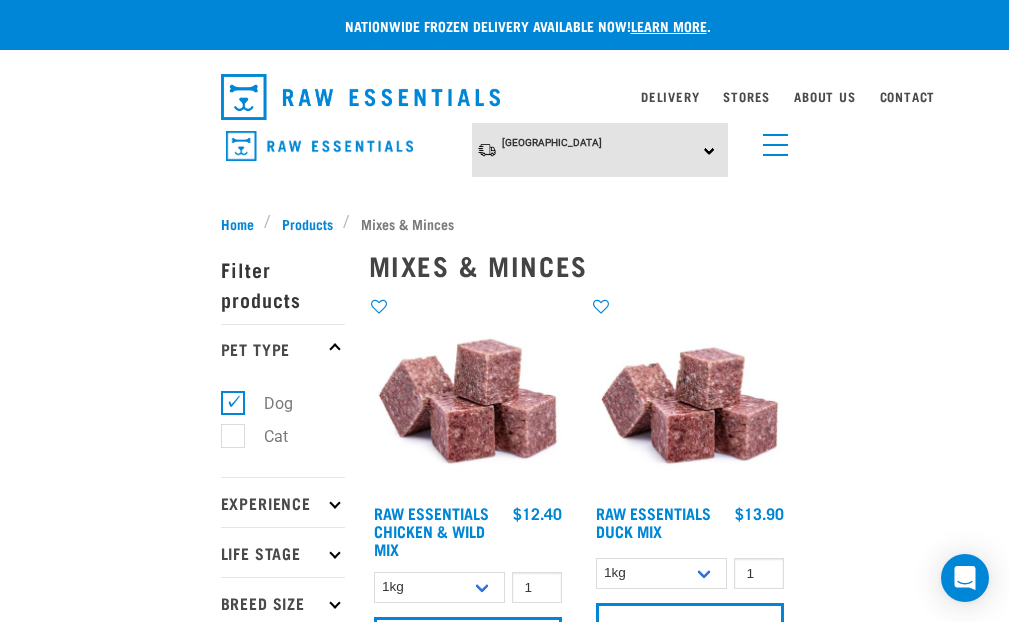 scroll, scrollTop: 95, scrollLeft: 0, axis: vertical 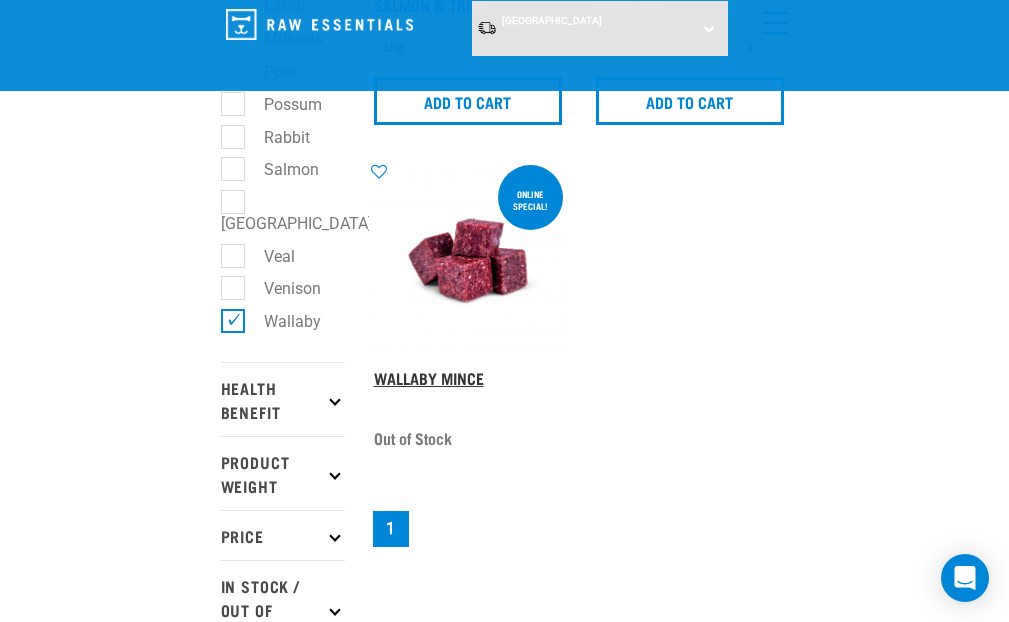 click on "Wallaby Mince" at bounding box center [429, 377] 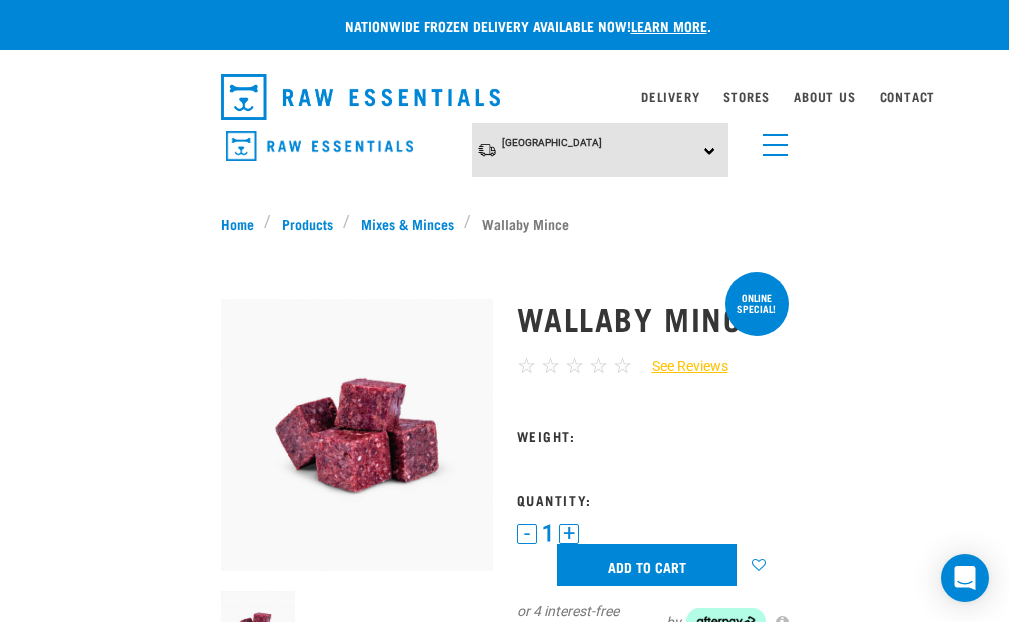scroll, scrollTop: 0, scrollLeft: 0, axis: both 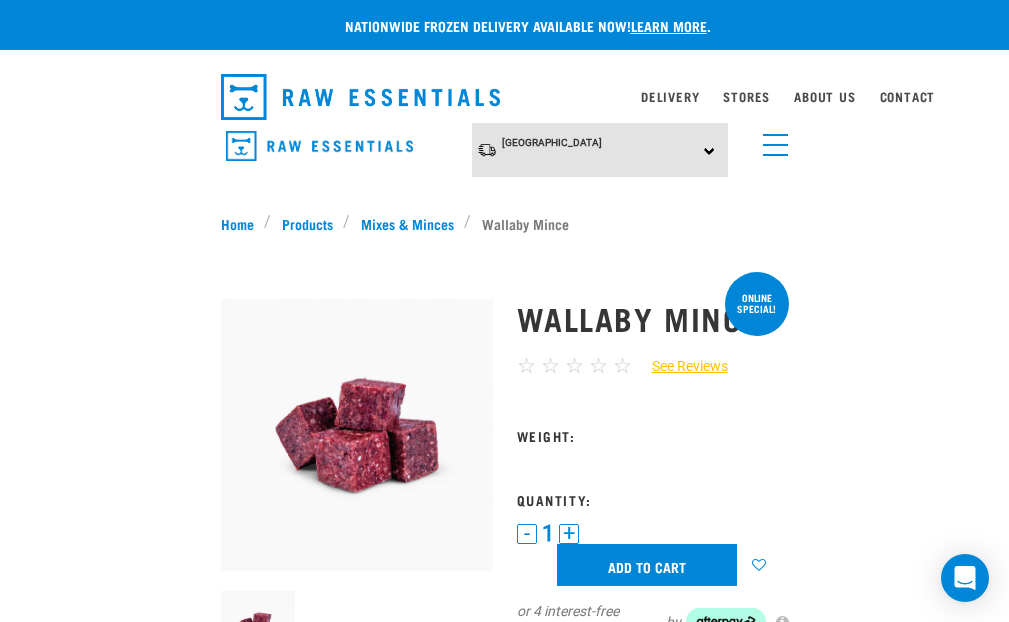 click on "Nationwide frozen delivery available now!  Learn more .
Delivery
Stores
About Us
Contact" at bounding box center [504, 944] 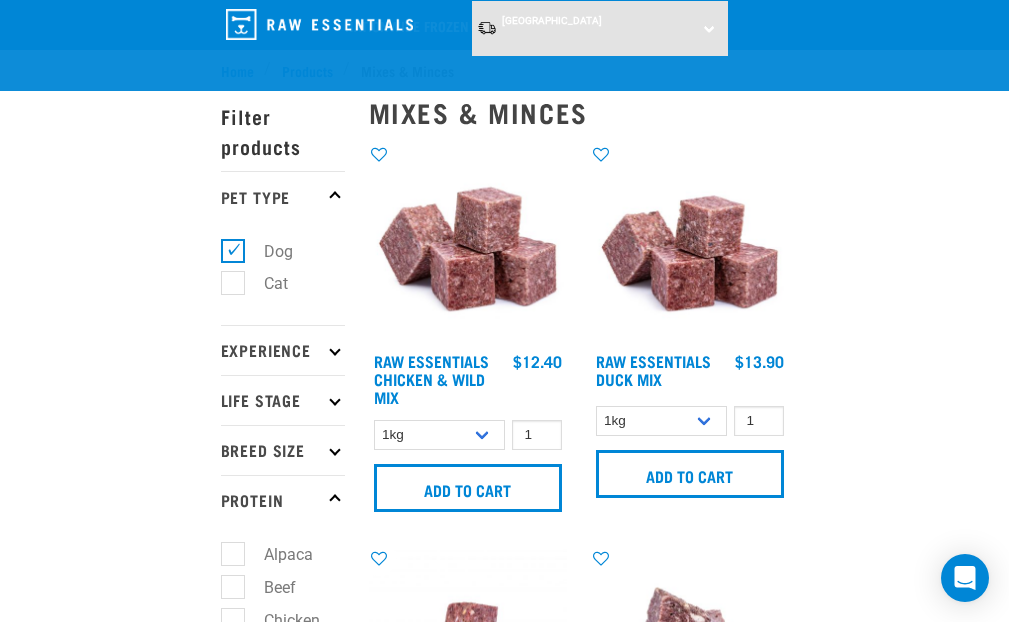 scroll, scrollTop: 778, scrollLeft: 0, axis: vertical 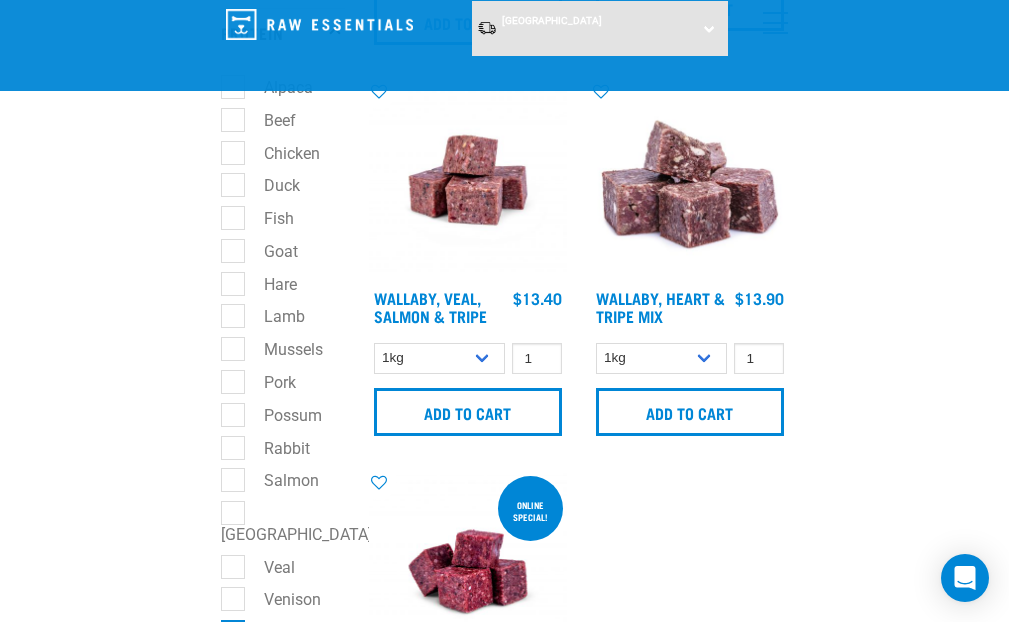 click at bounding box center [690, 180] 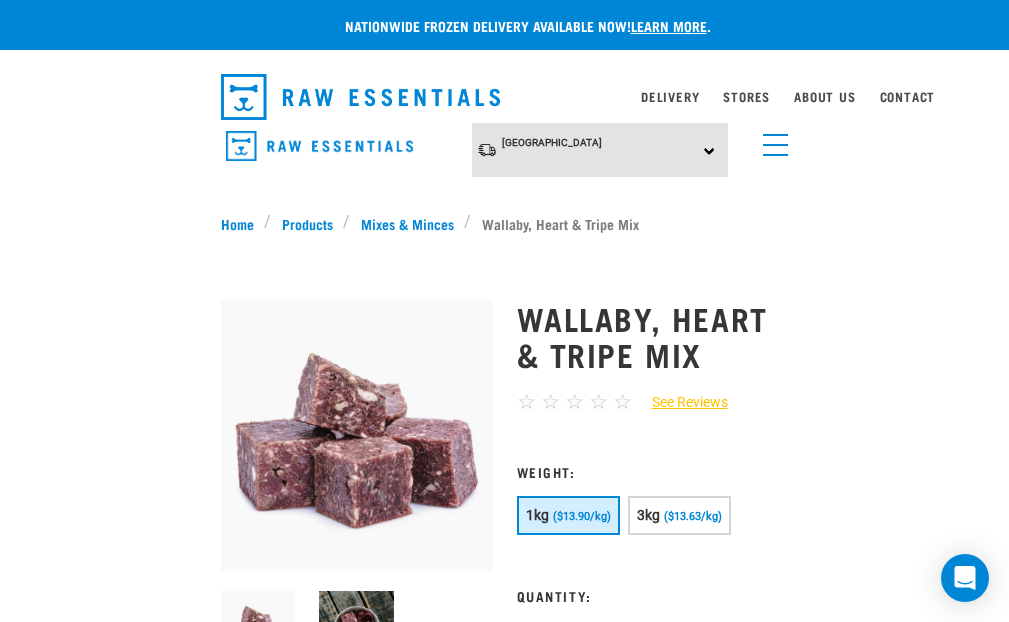 scroll, scrollTop: 0, scrollLeft: 0, axis: both 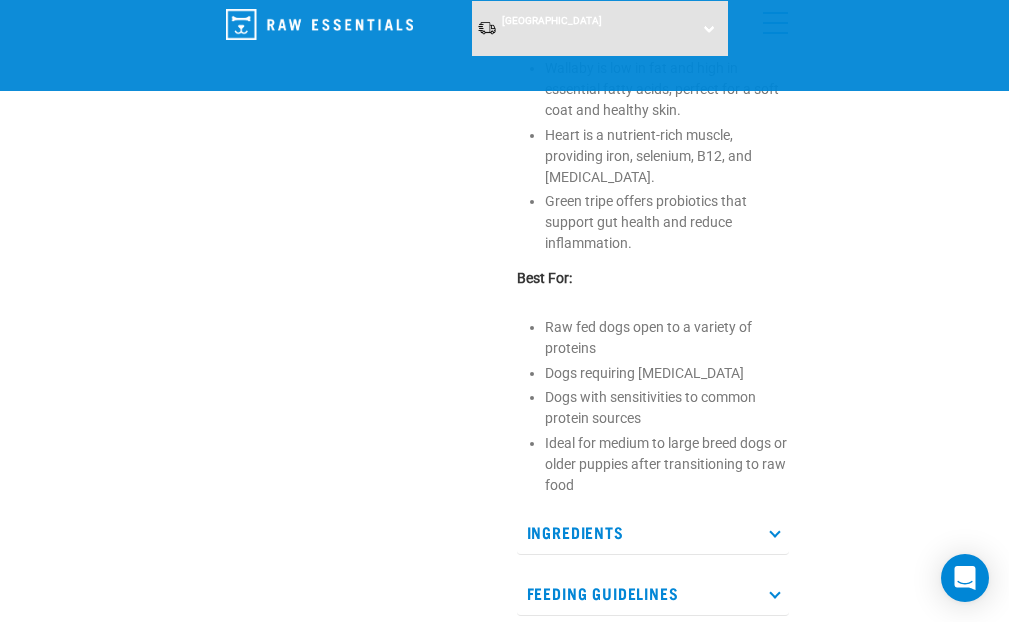click at bounding box center [774, 531] 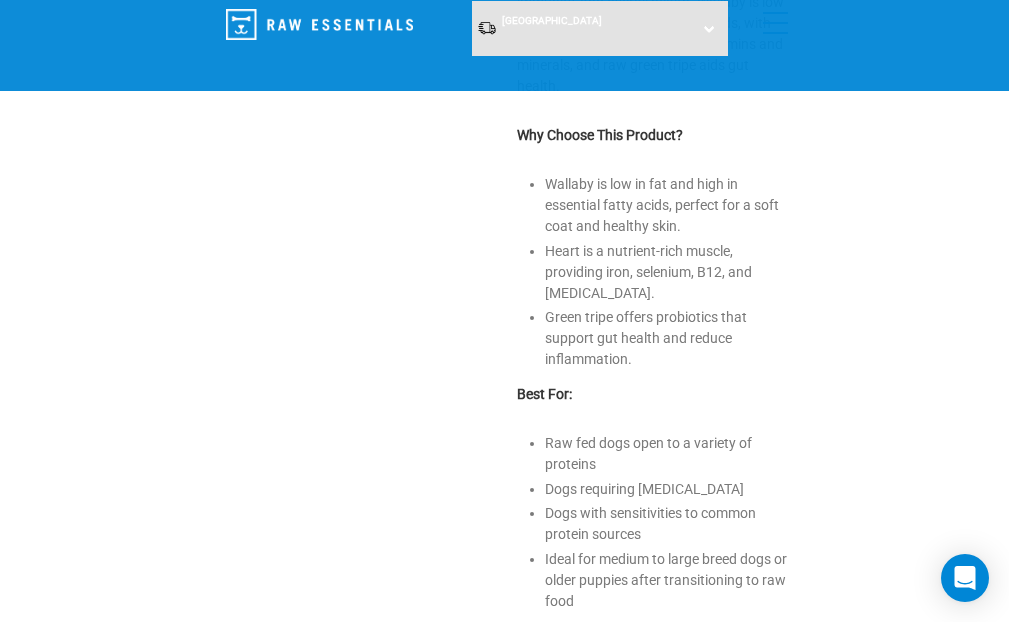 scroll, scrollTop: 707, scrollLeft: 0, axis: vertical 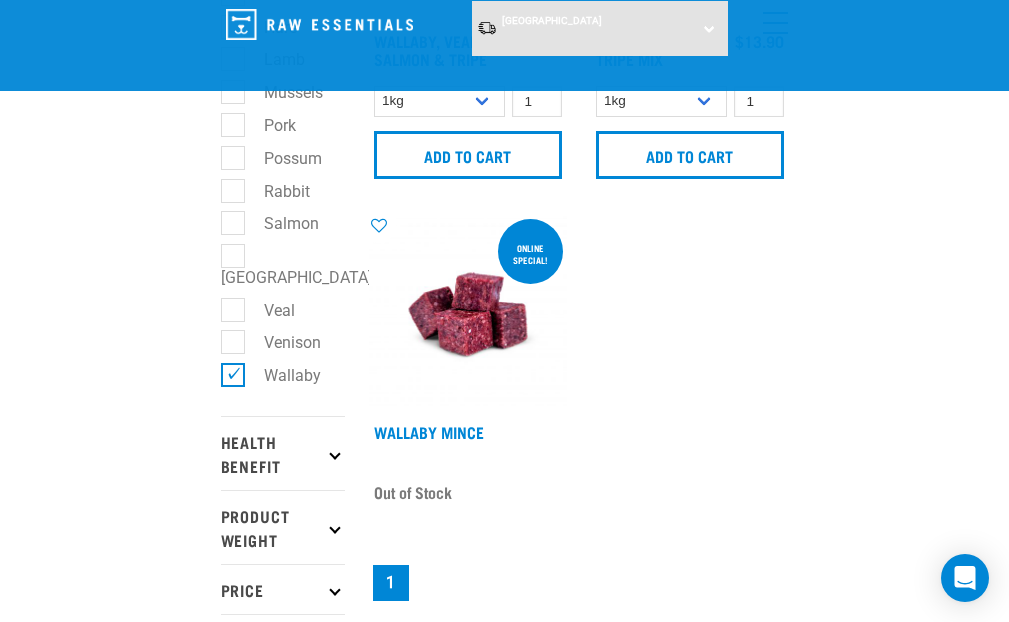 click at bounding box center (468, 314) 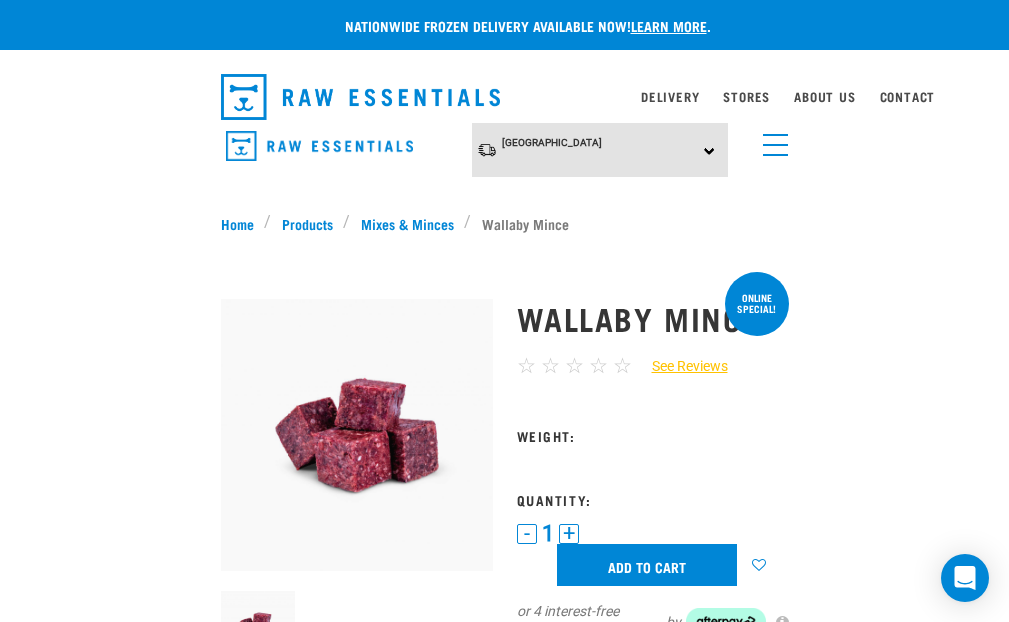 scroll, scrollTop: 133, scrollLeft: 0, axis: vertical 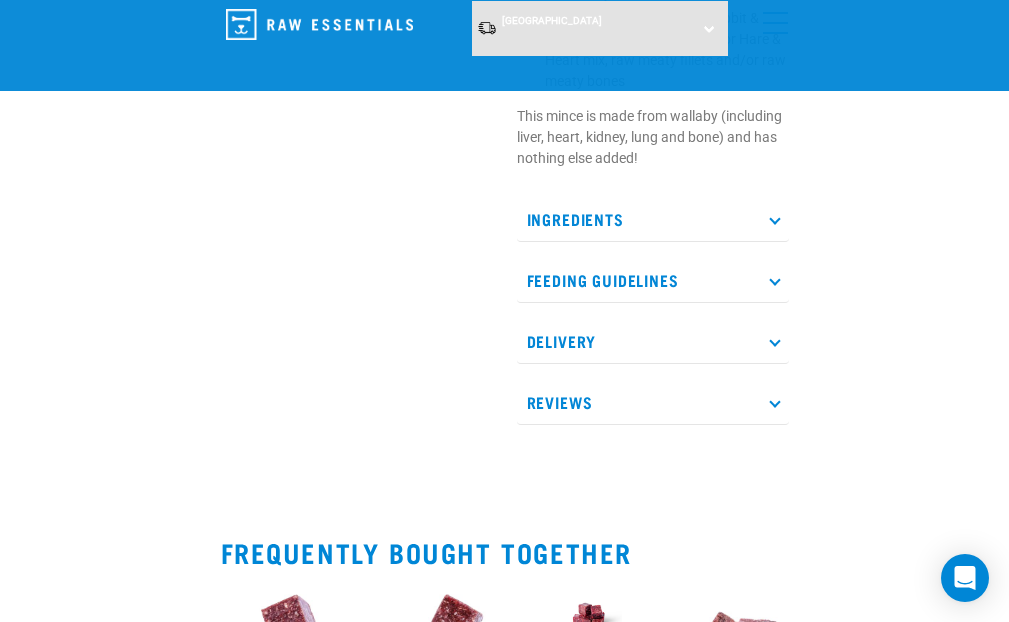 click on "Ingredients" at bounding box center (653, 219) 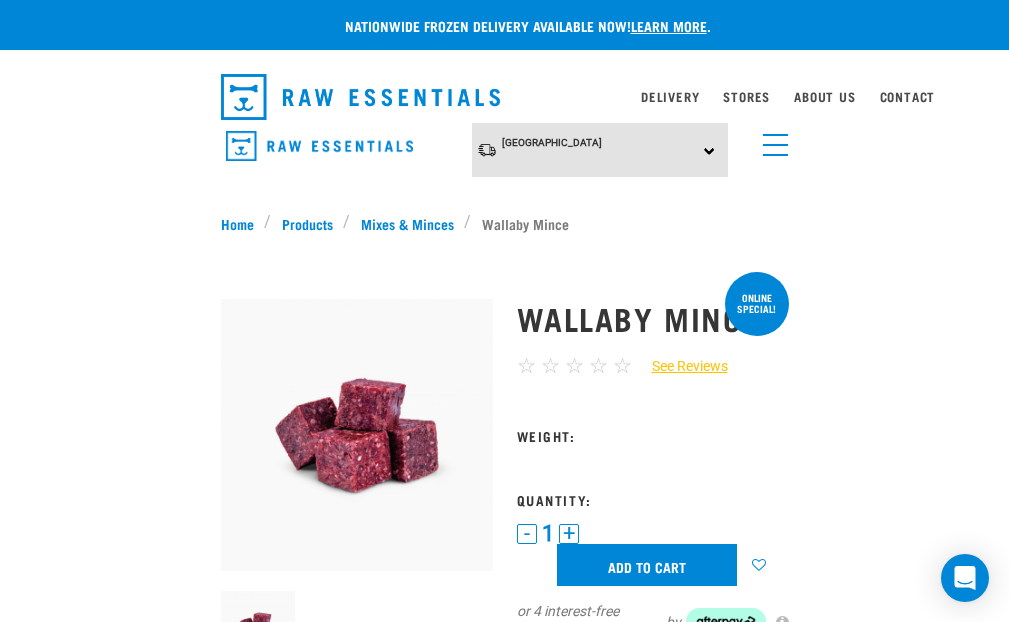 scroll, scrollTop: 0, scrollLeft: 0, axis: both 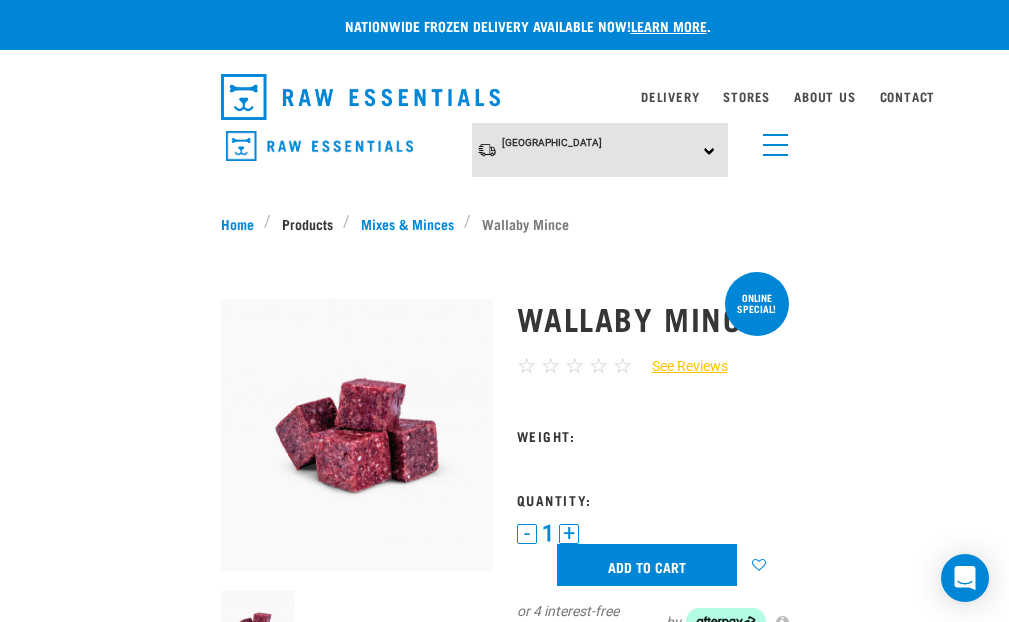 click on "Products" at bounding box center (307, 223) 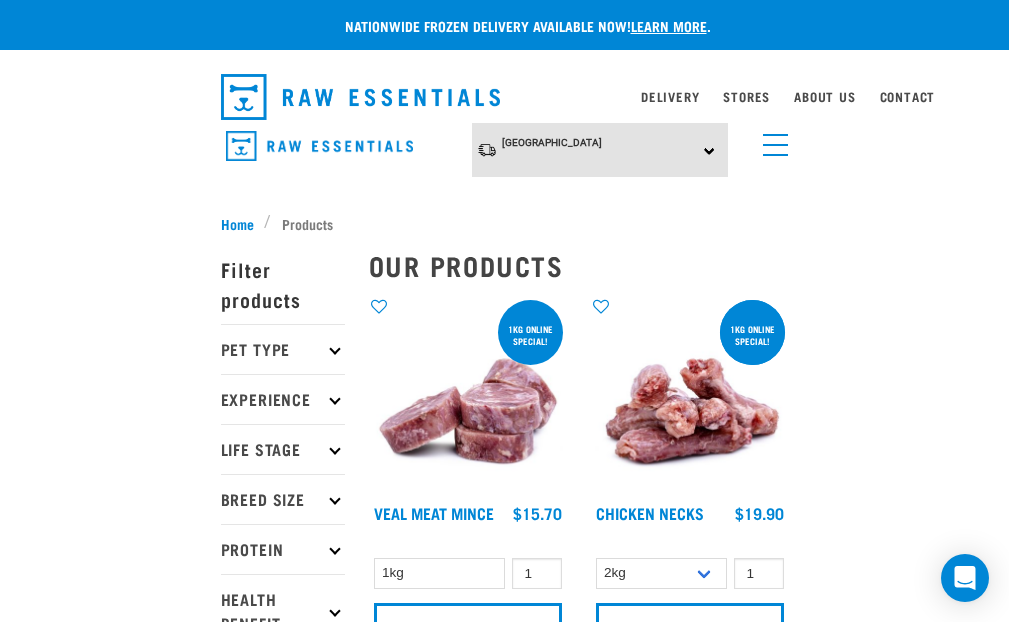 scroll, scrollTop: 0, scrollLeft: 0, axis: both 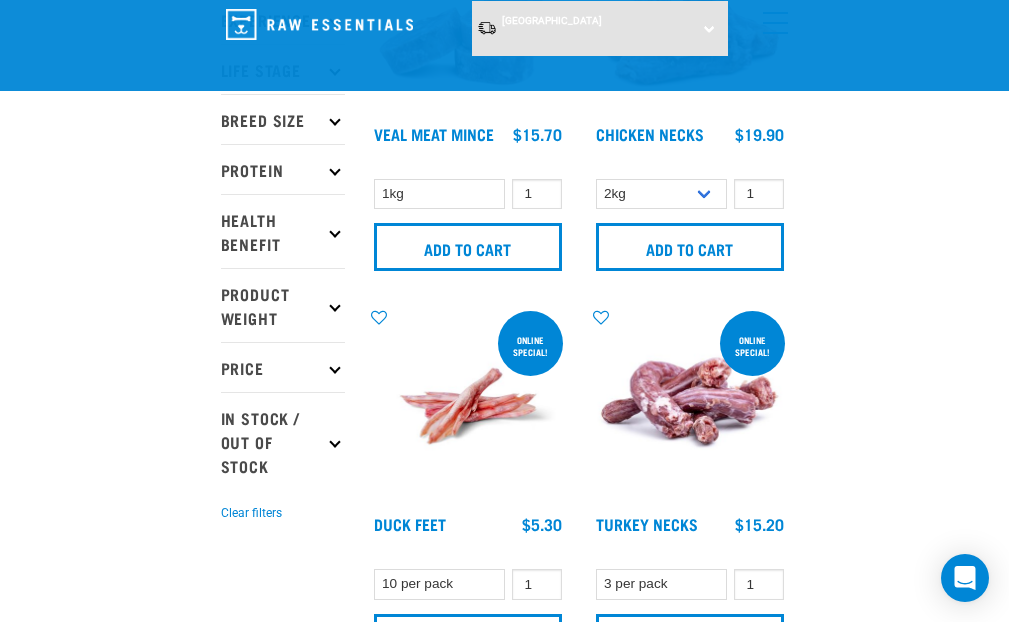 click at bounding box center (334, 169) 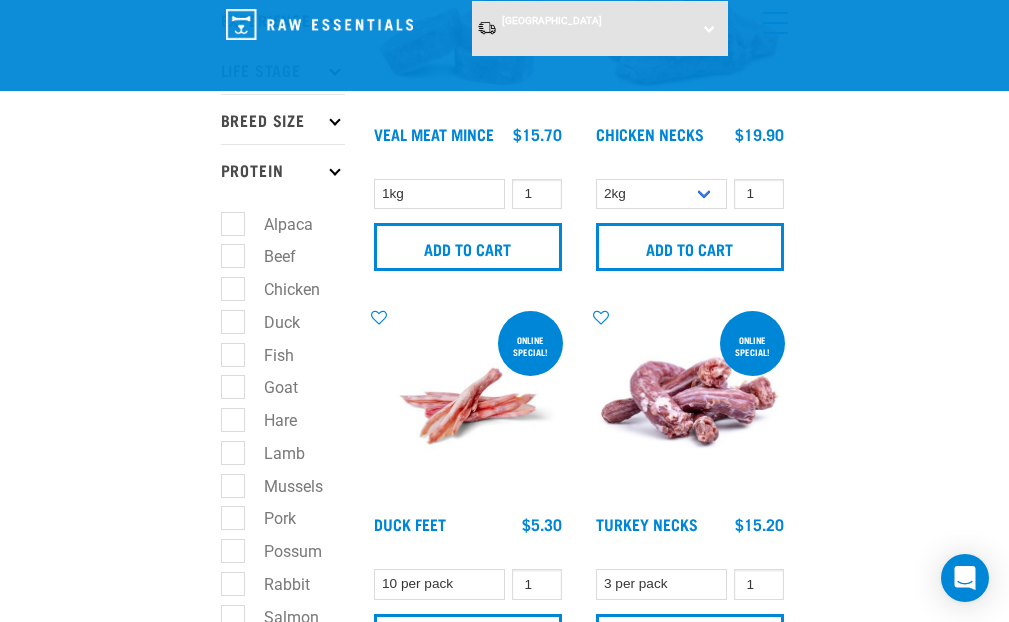 click on "Goat" at bounding box center [269, 387] 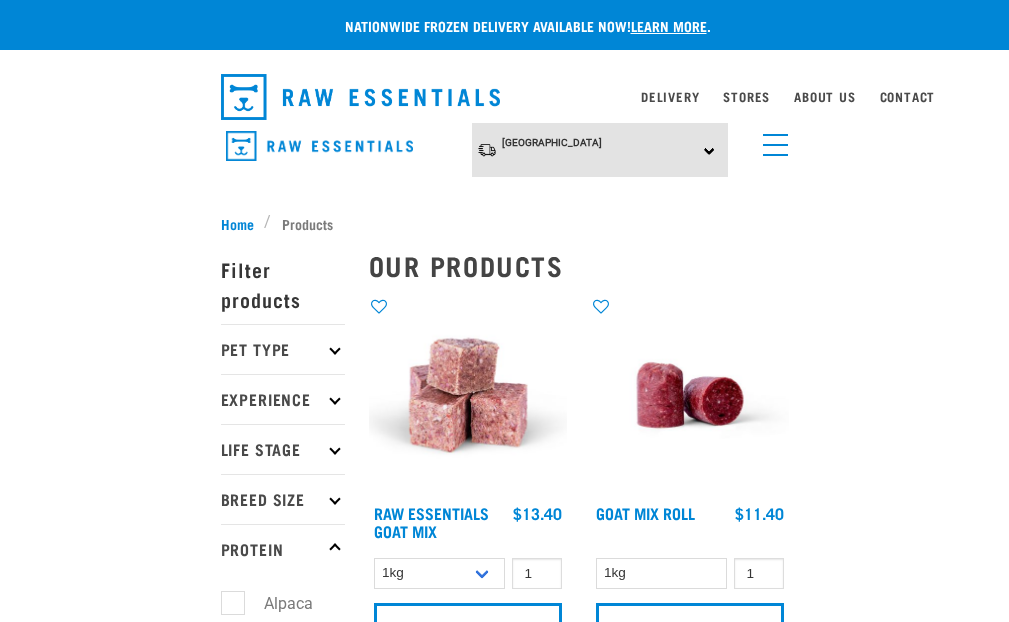 scroll, scrollTop: 178, scrollLeft: 0, axis: vertical 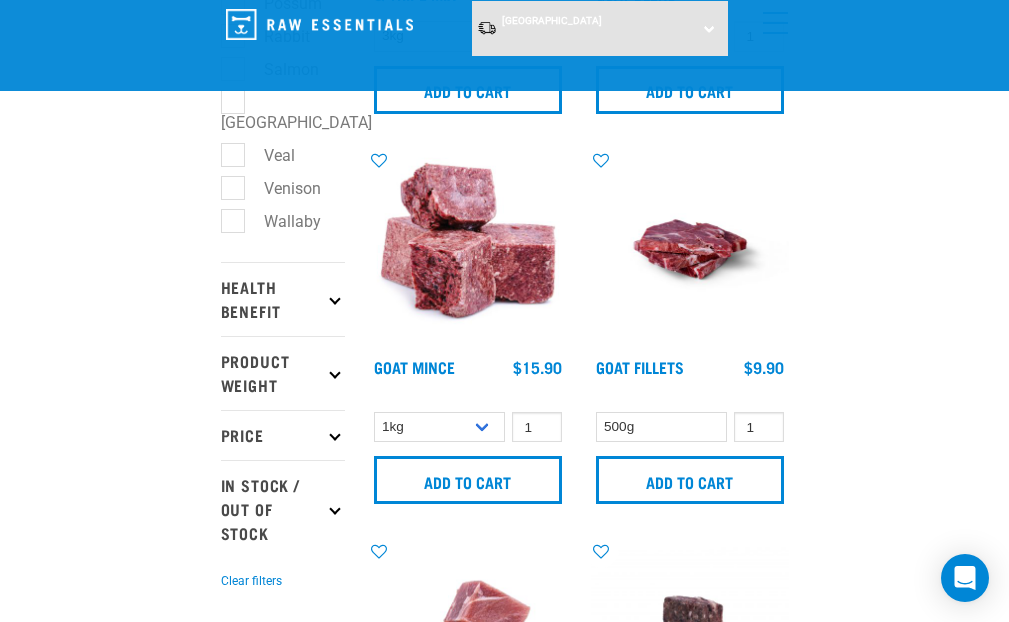 click at bounding box center [468, 249] 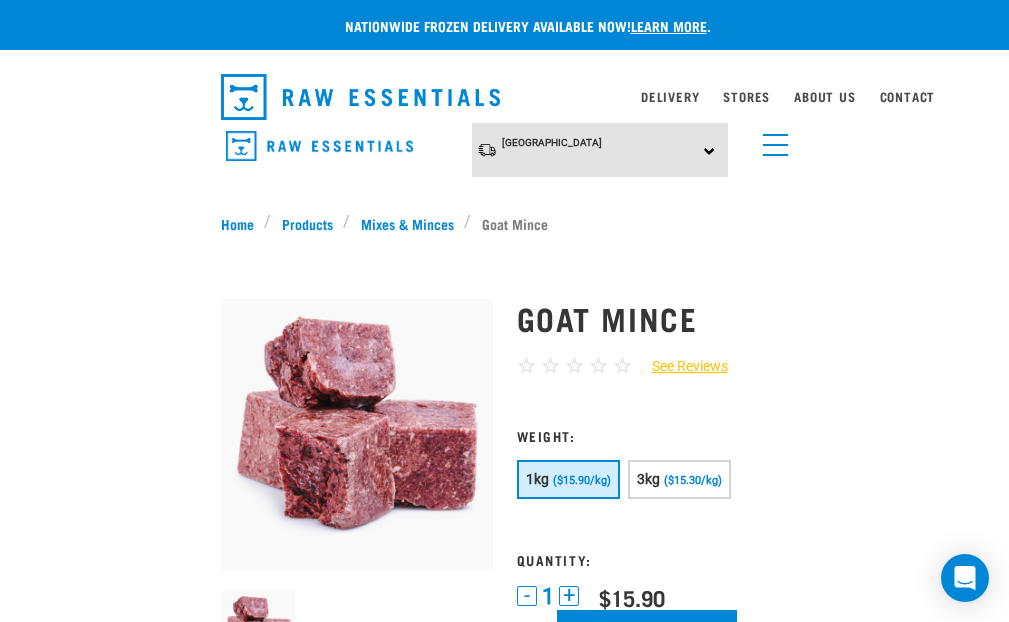 scroll, scrollTop: 32, scrollLeft: 0, axis: vertical 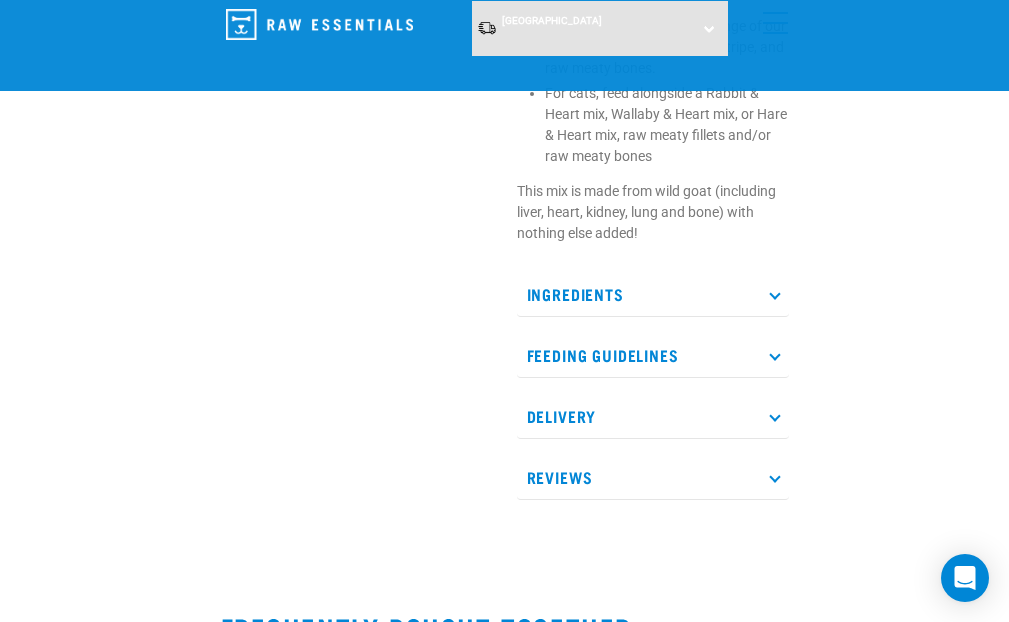 click at bounding box center [774, 293] 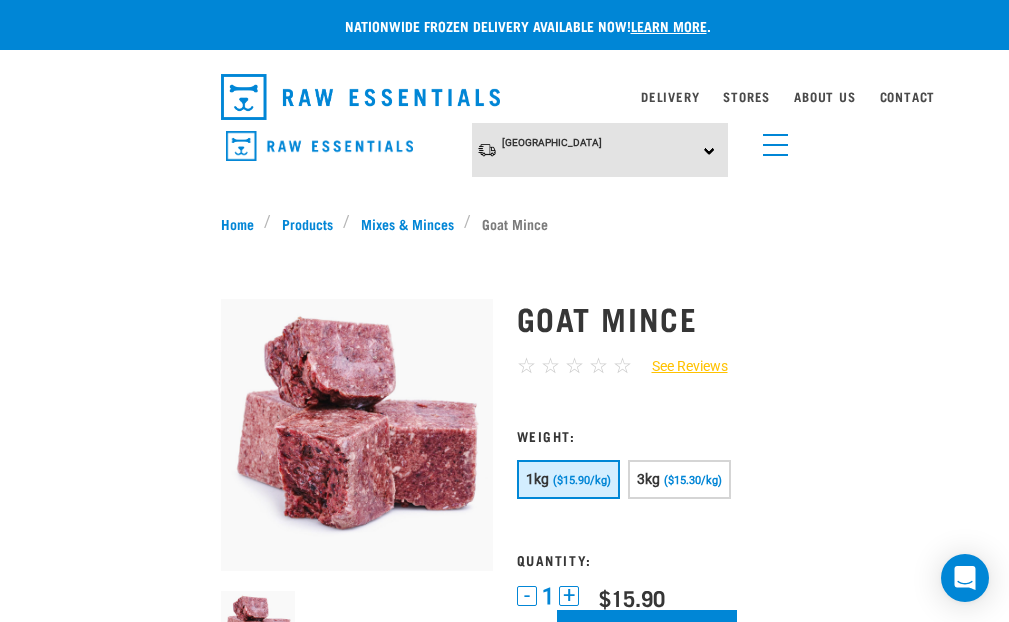 scroll, scrollTop: 0, scrollLeft: 0, axis: both 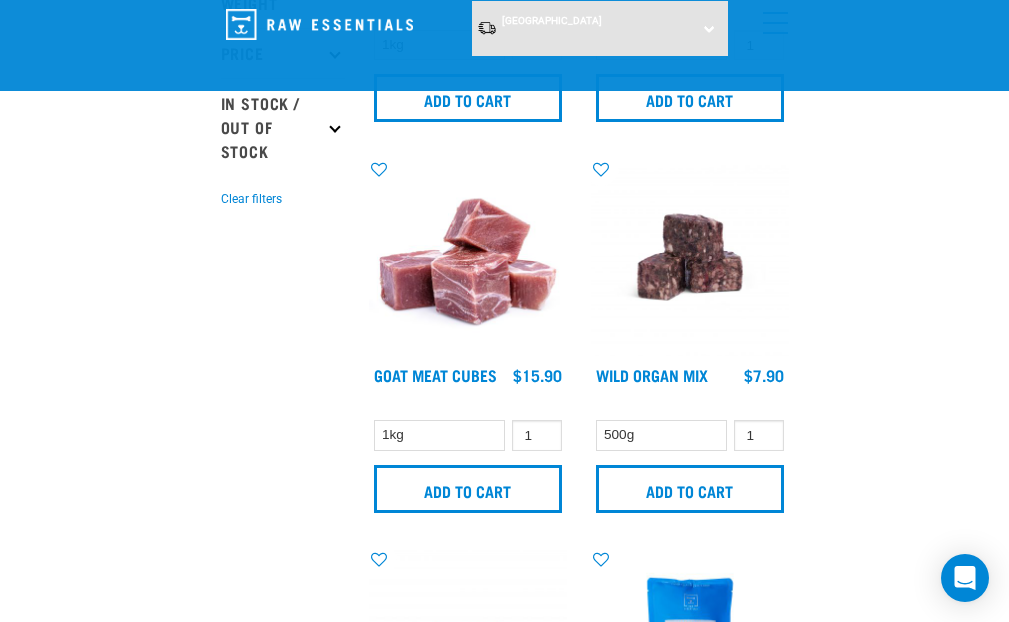 click at bounding box center [468, 257] 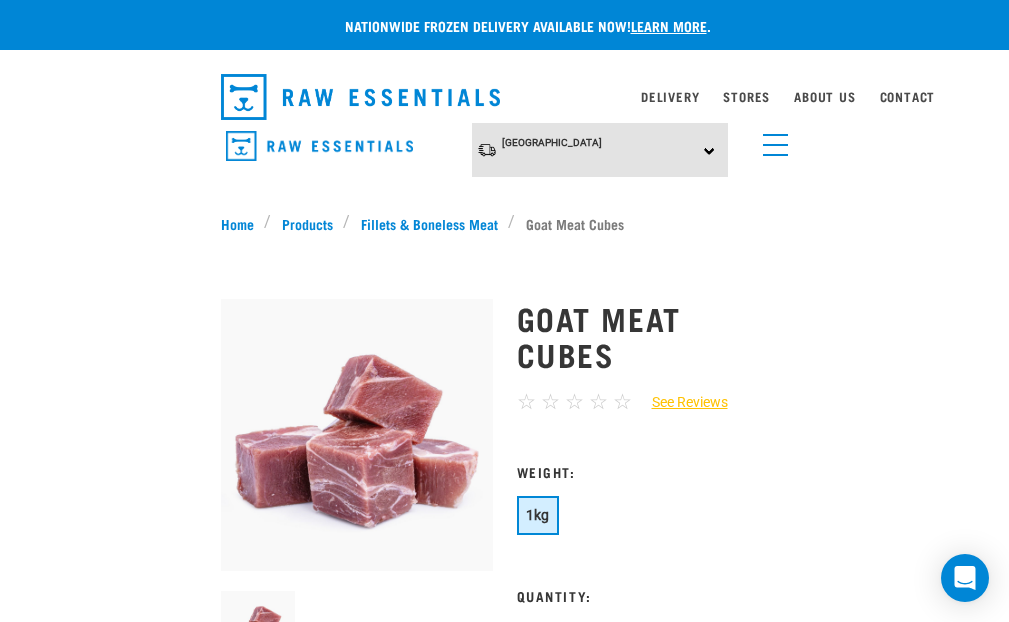 scroll, scrollTop: 0, scrollLeft: 0, axis: both 